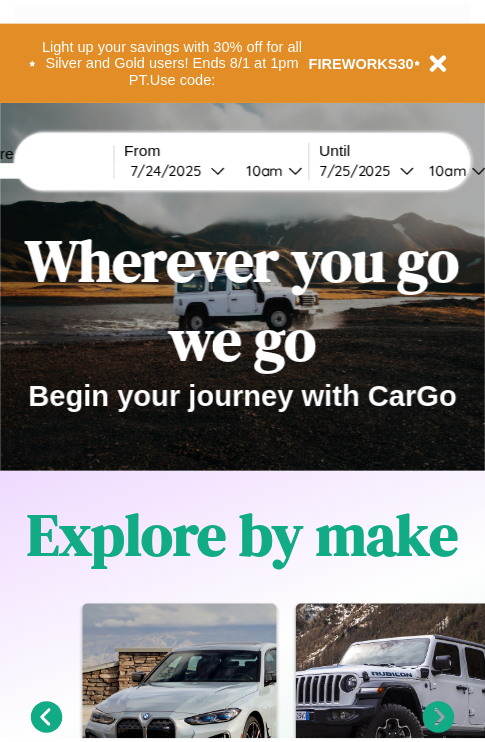 scroll, scrollTop: 0, scrollLeft: 0, axis: both 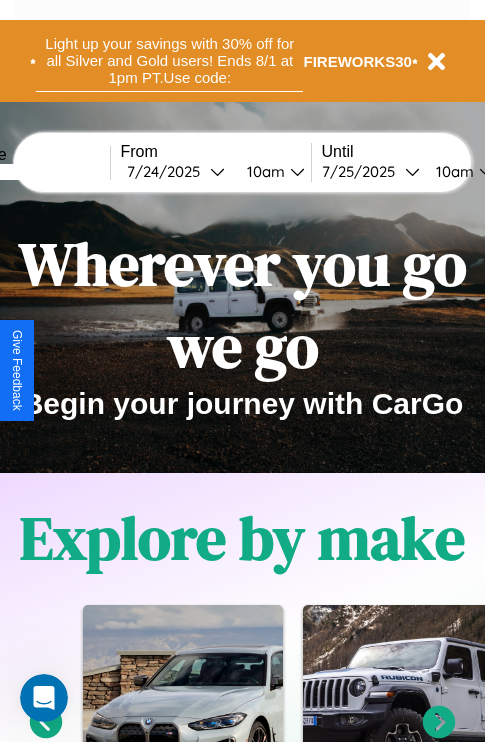click on "Light up your savings with 30% off for all Silver and Gold users! Ends 8/1 at 1pm PT.  Use code:" at bounding box center (169, 61) 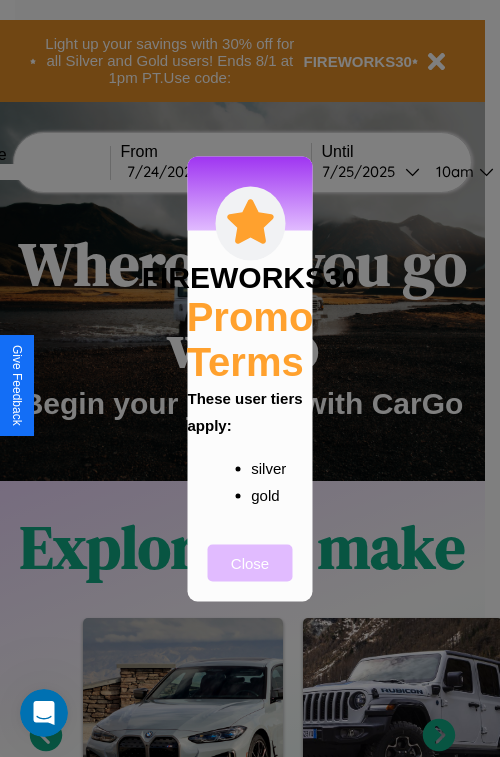 click on "Close" at bounding box center [250, 562] 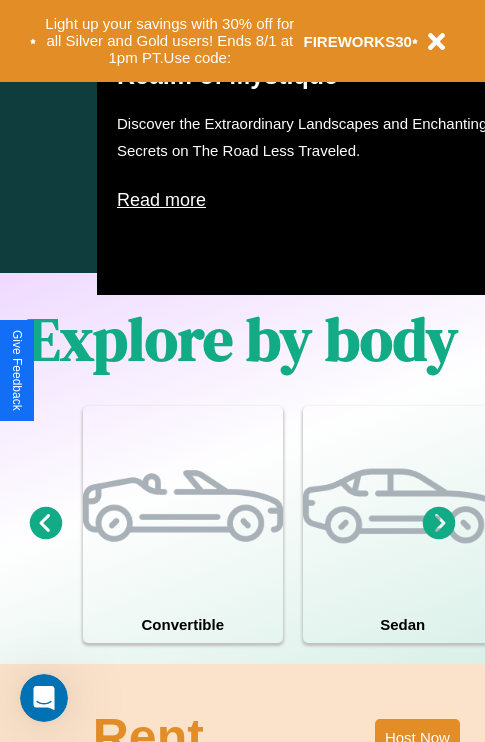 scroll, scrollTop: 1285, scrollLeft: 0, axis: vertical 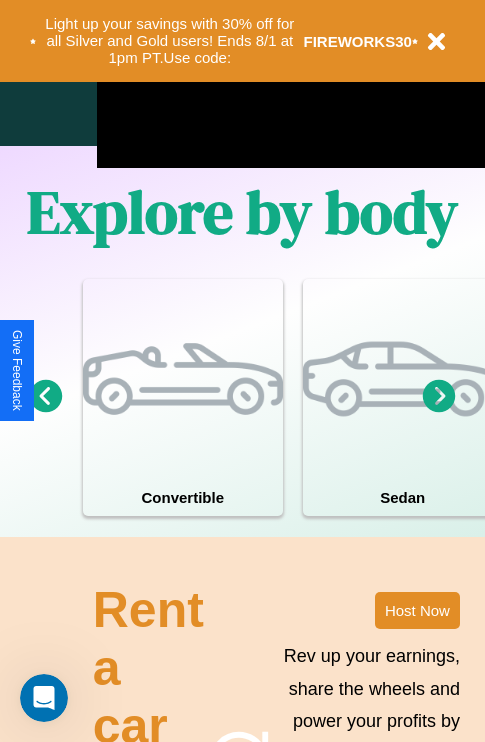click 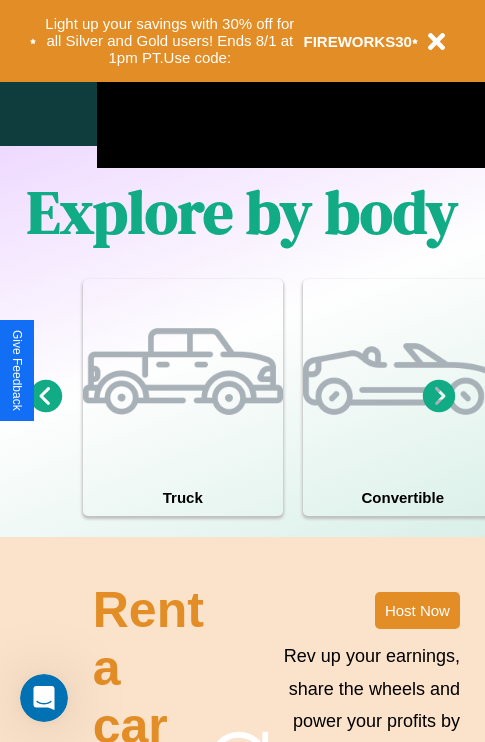 click 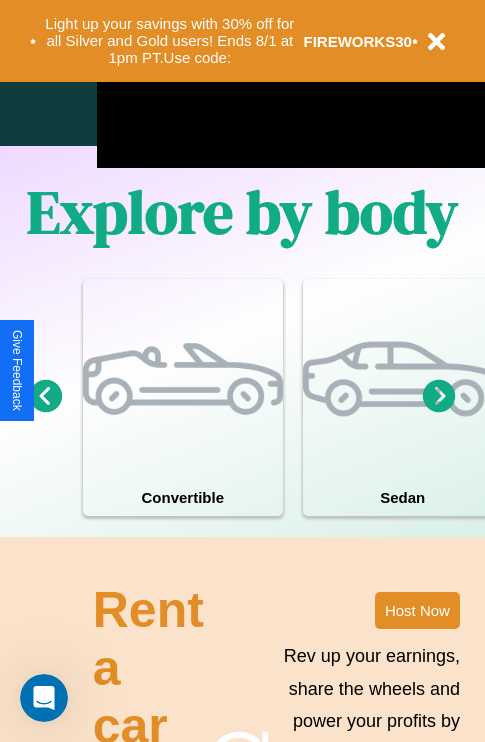 click 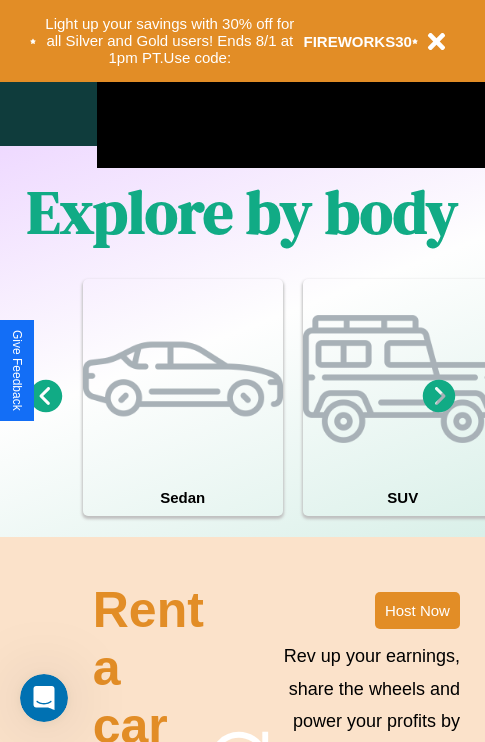 click 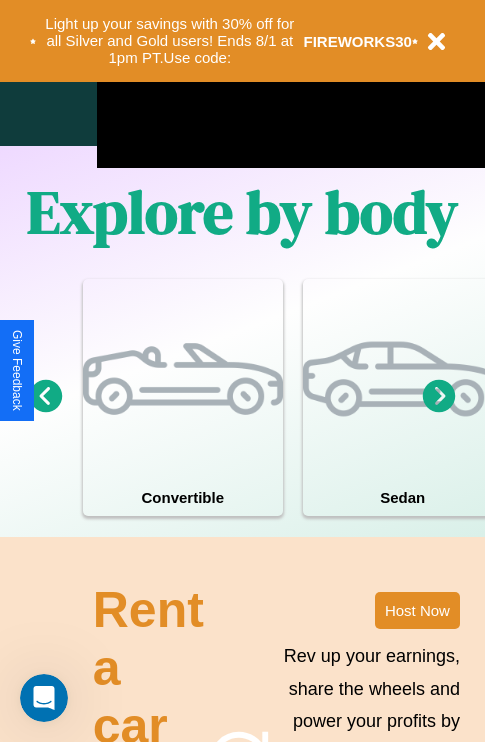 click 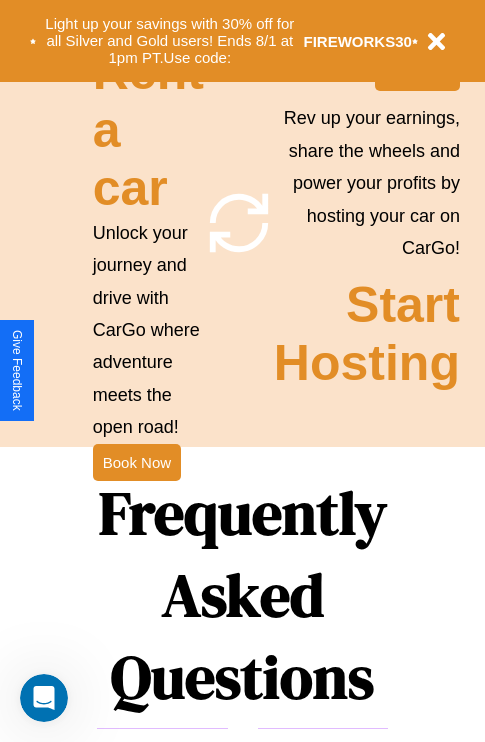 scroll, scrollTop: 1947, scrollLeft: 0, axis: vertical 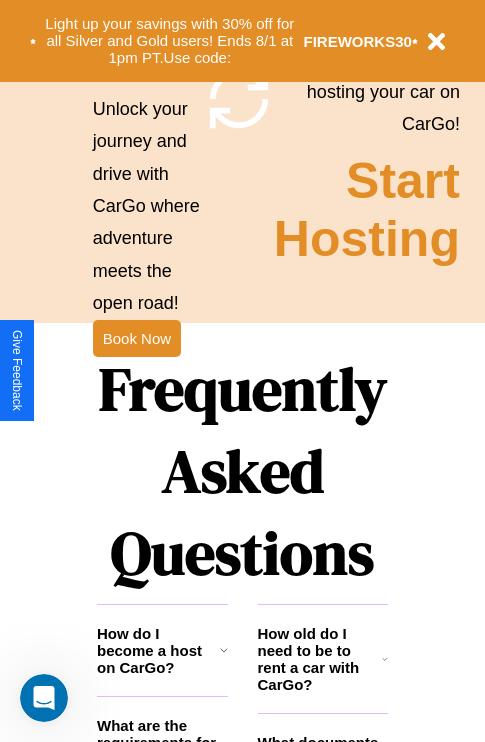click on "Frequently Asked Questions" at bounding box center [242, 471] 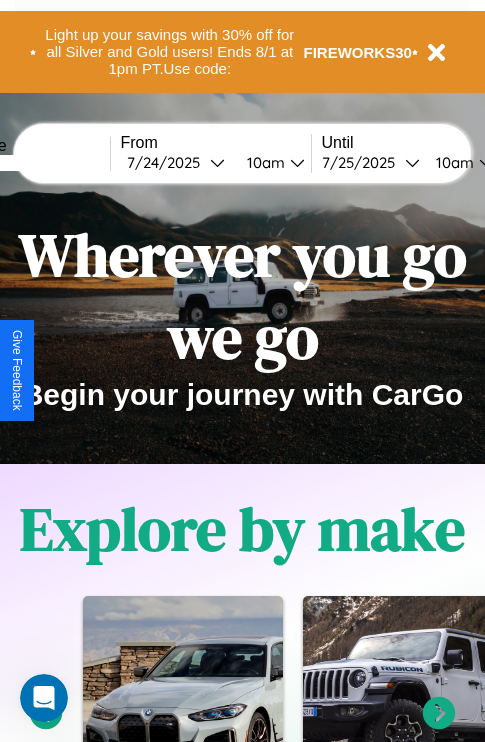 scroll, scrollTop: 0, scrollLeft: 0, axis: both 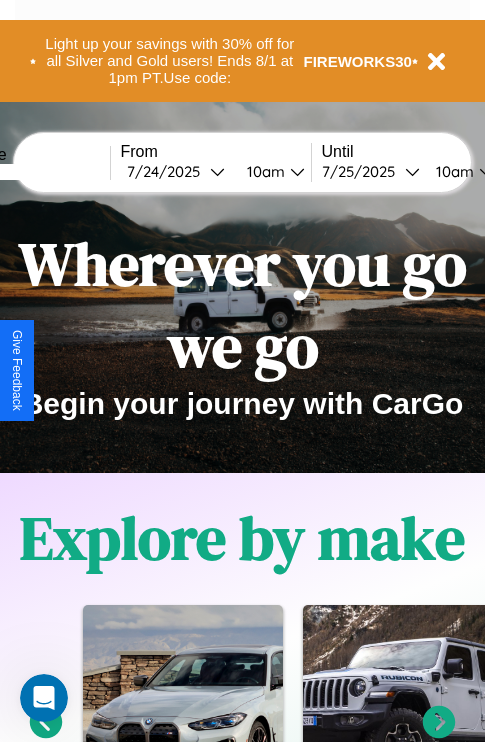 click at bounding box center (35, 172) 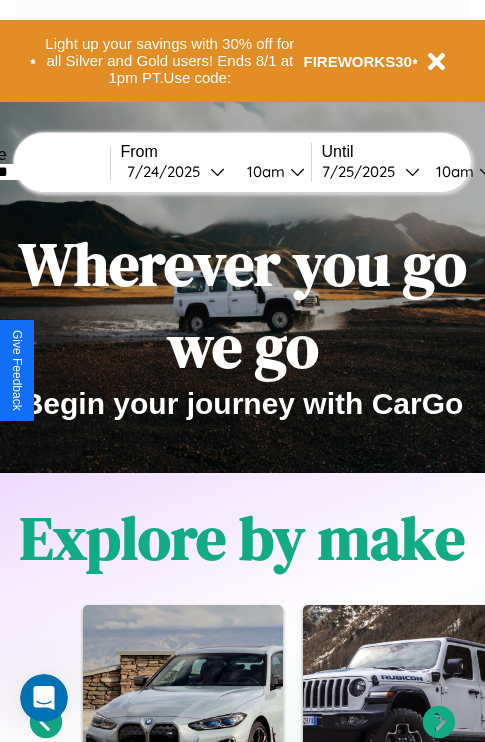 type on "********" 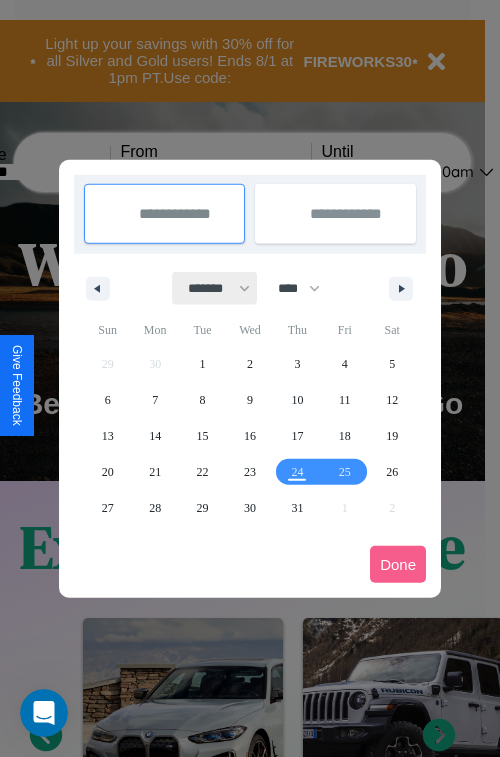 click on "******* ******** ***** ***** *** **** **** ****** ********* ******* ******** ********" at bounding box center (215, 288) 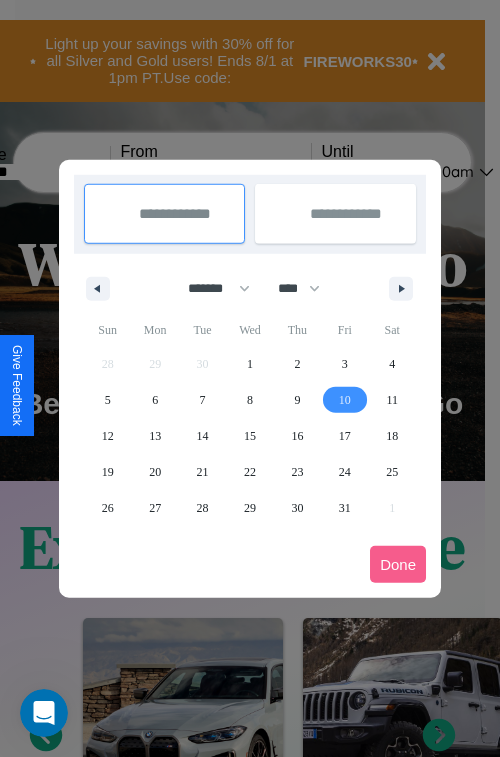 click on "10" at bounding box center (345, 400) 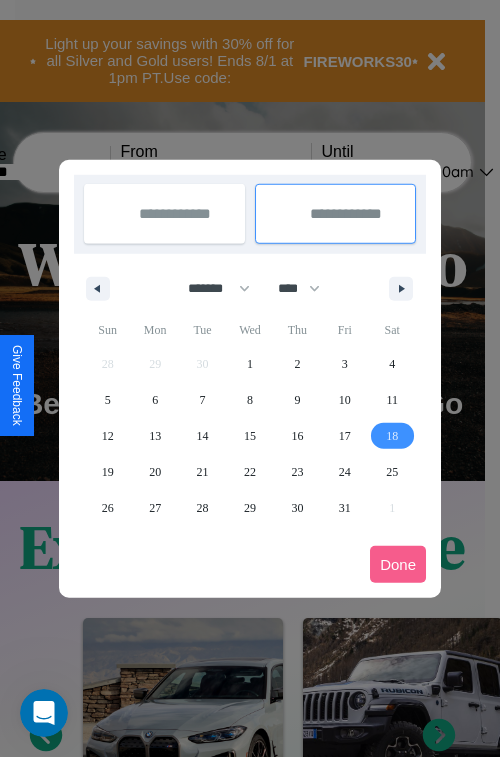 click on "18" at bounding box center [392, 436] 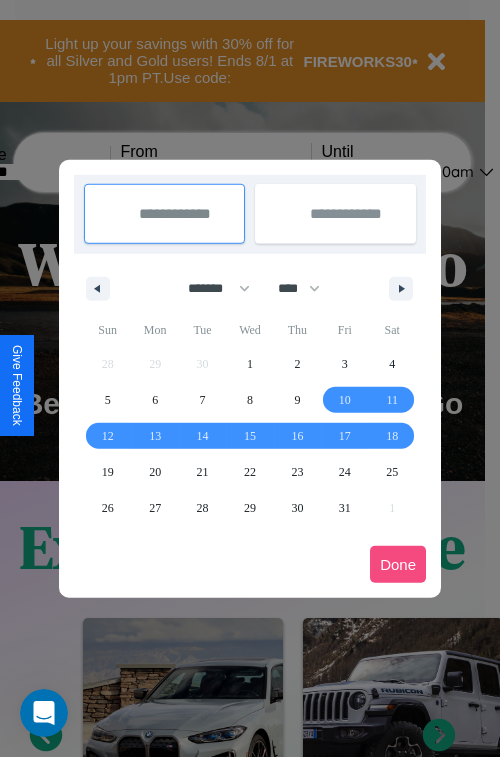 click on "Done" at bounding box center [398, 564] 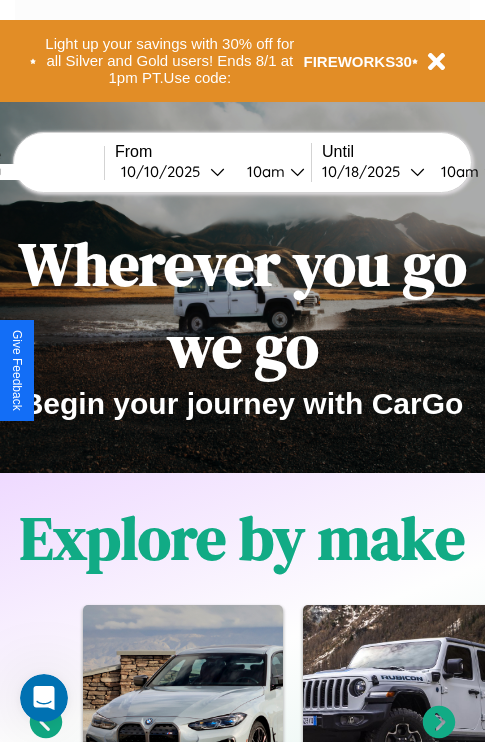 click on "10am" at bounding box center [263, 171] 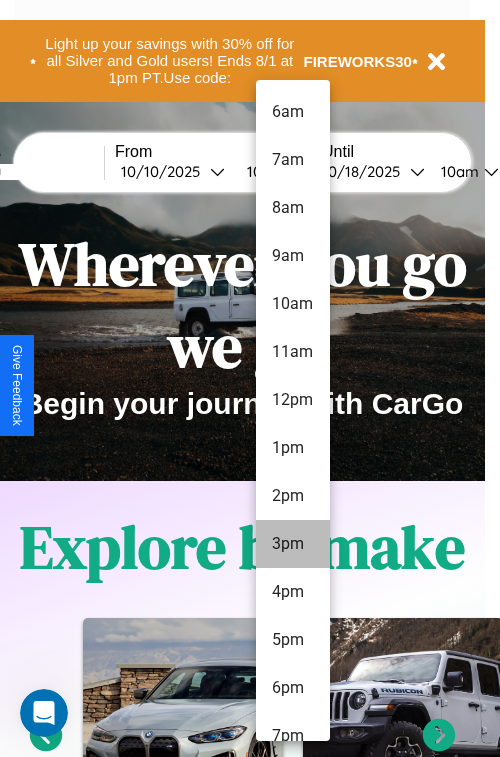 click on "3pm" at bounding box center [293, 544] 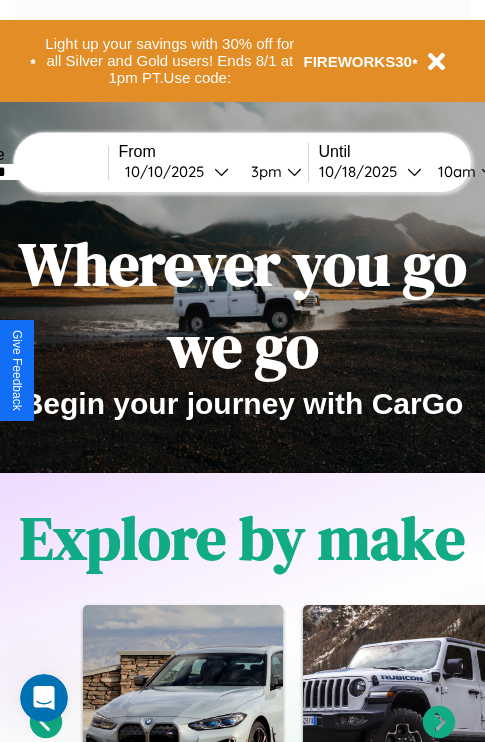 scroll, scrollTop: 0, scrollLeft: 77, axis: horizontal 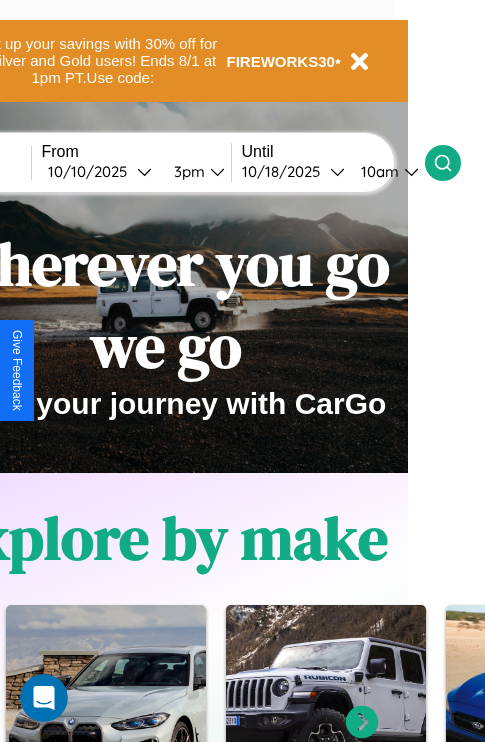 click 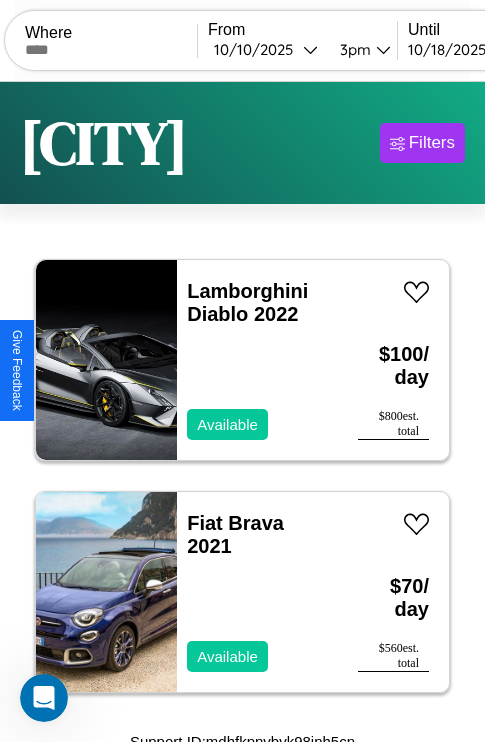 scroll, scrollTop: 13, scrollLeft: 0, axis: vertical 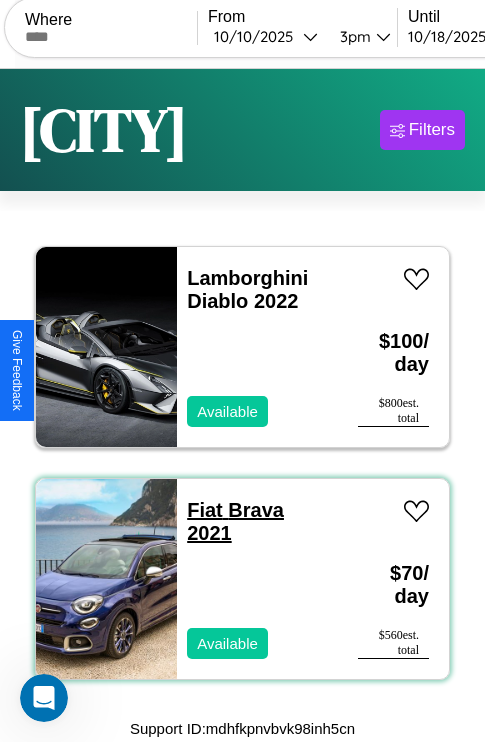 click on "Fiat   Brava   2021" at bounding box center (235, 521) 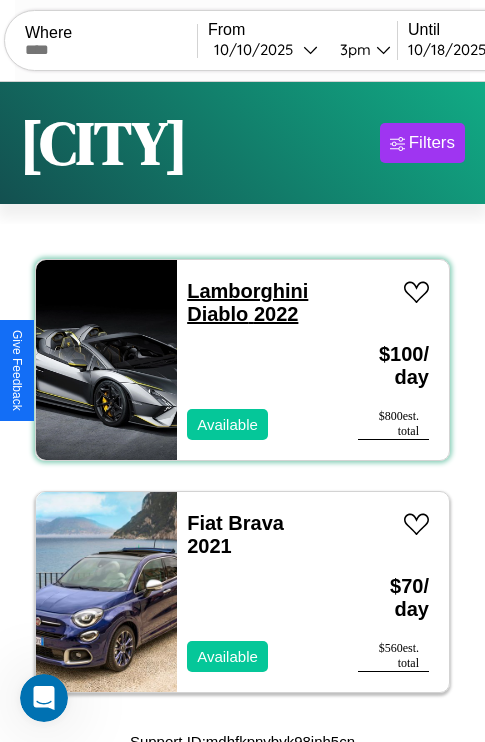 click on "Lamborghini   Diablo   2022" at bounding box center (247, 302) 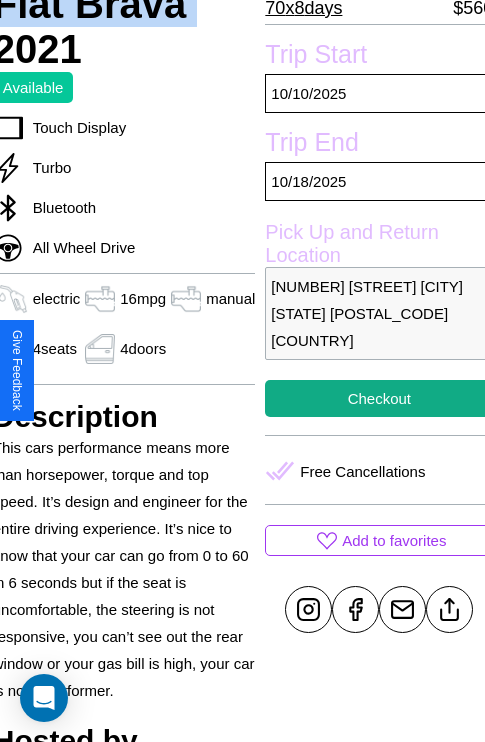 scroll, scrollTop: 499, scrollLeft: 80, axis: both 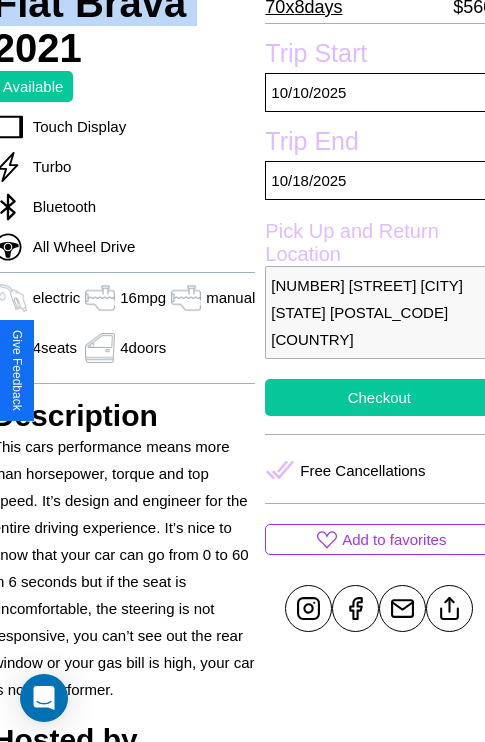 click on "Checkout" at bounding box center (379, 397) 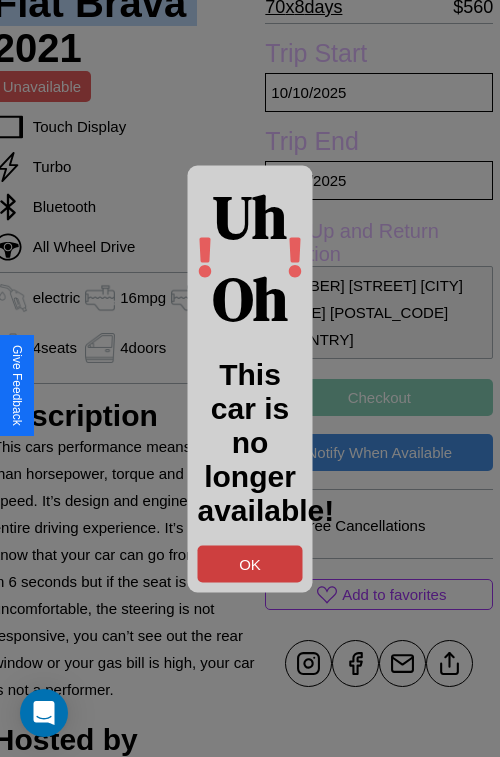 click on "OK" at bounding box center [250, 563] 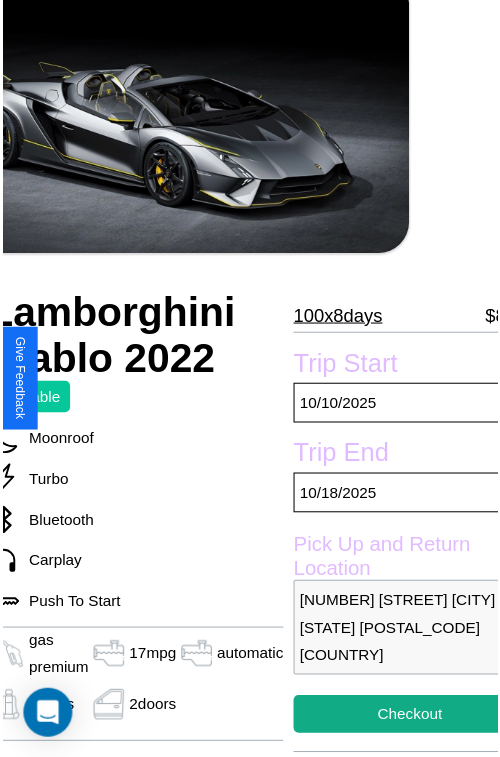 scroll, scrollTop: 130, scrollLeft: 107, axis: both 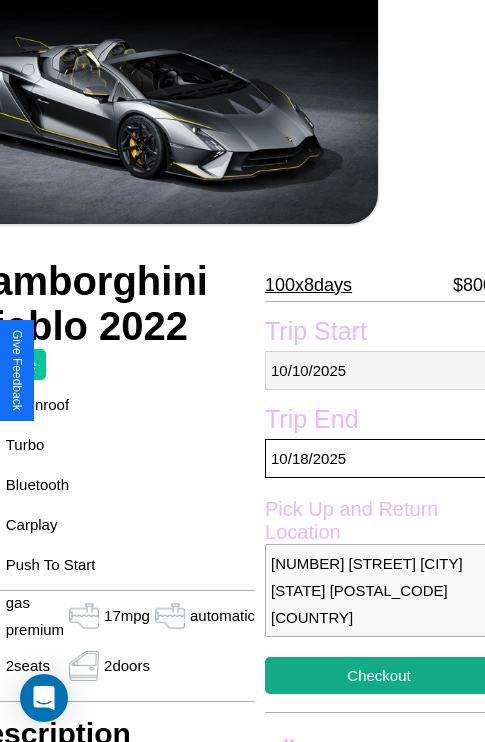 click on "[DATE]" at bounding box center [379, 370] 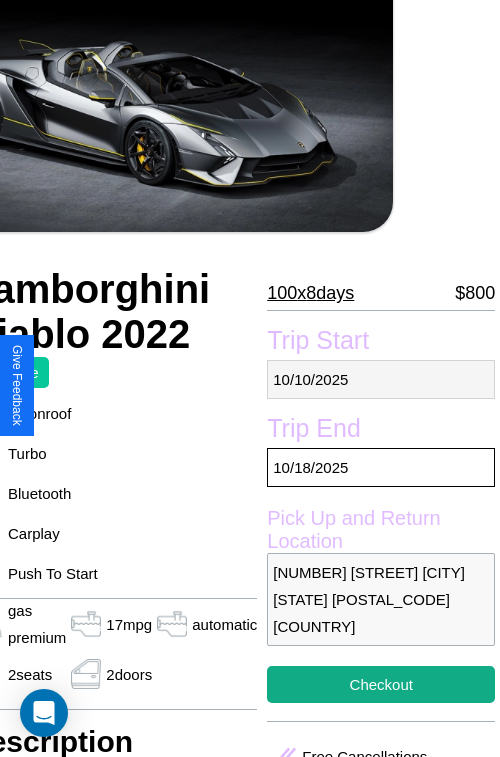 select on "*" 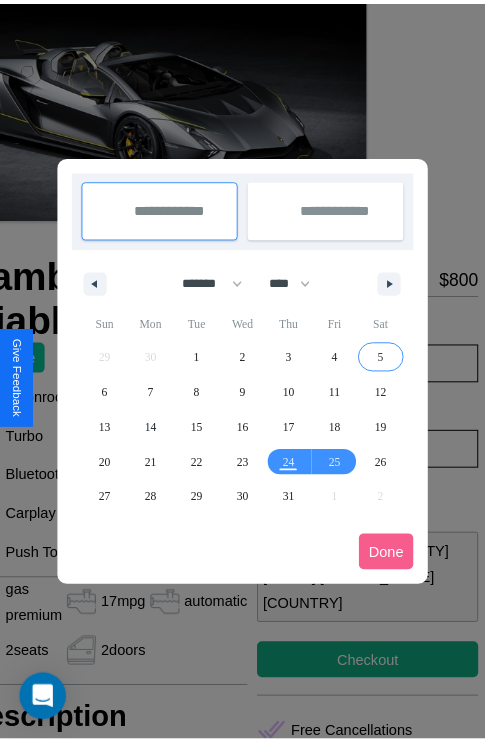 scroll, scrollTop: 0, scrollLeft: 107, axis: horizontal 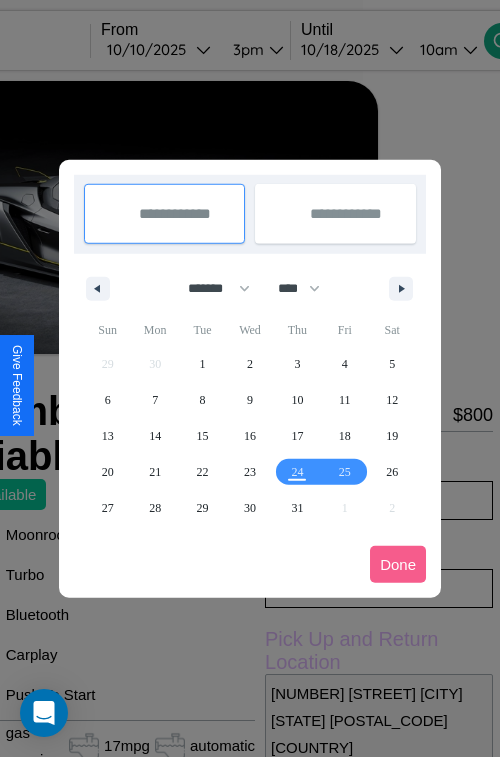 click at bounding box center [250, 378] 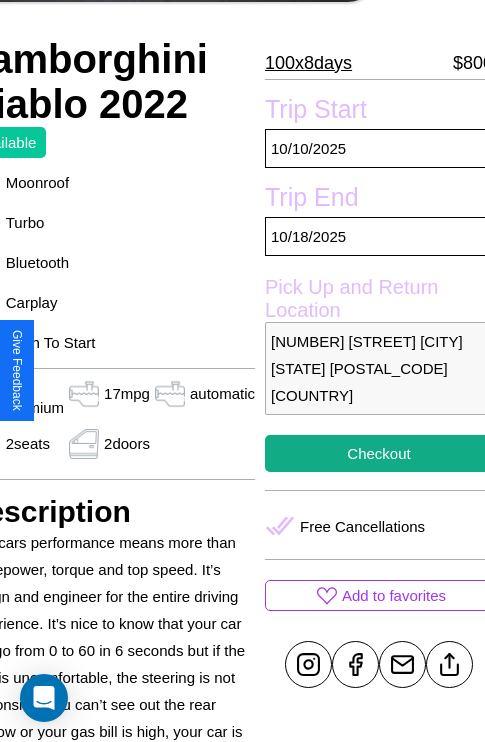 scroll, scrollTop: 408, scrollLeft: 107, axis: both 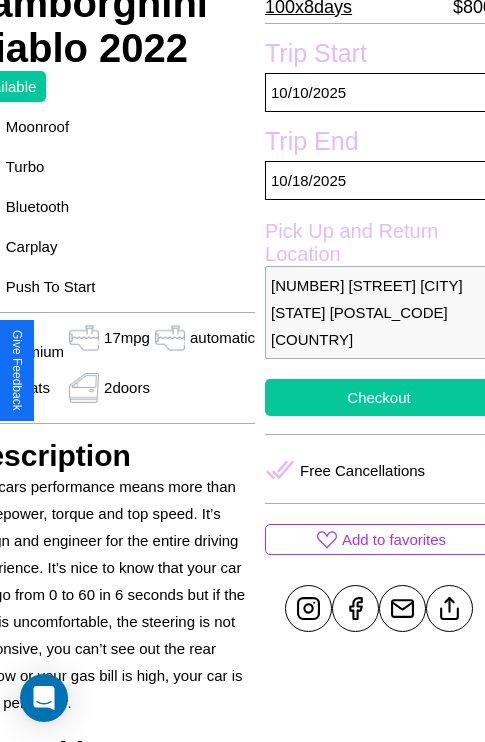 click on "Checkout" at bounding box center [379, 397] 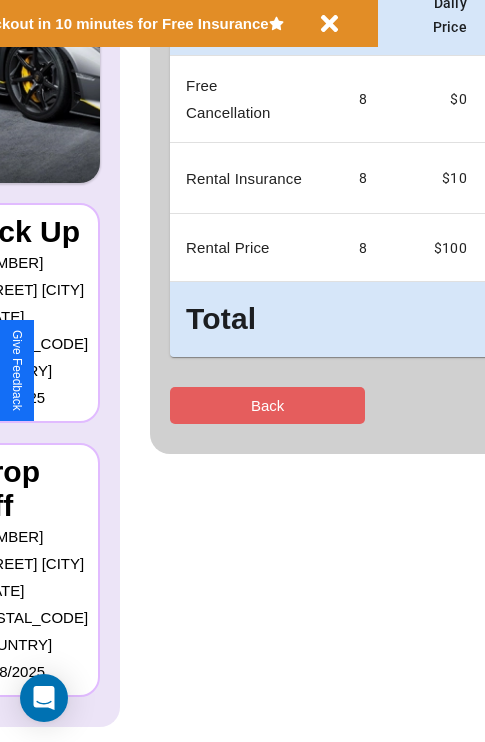 scroll, scrollTop: 0, scrollLeft: 0, axis: both 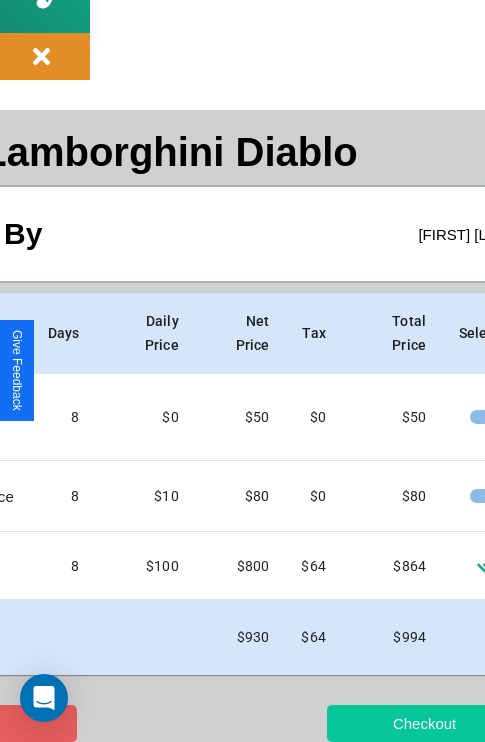 click on "Checkout" at bounding box center (424, 723) 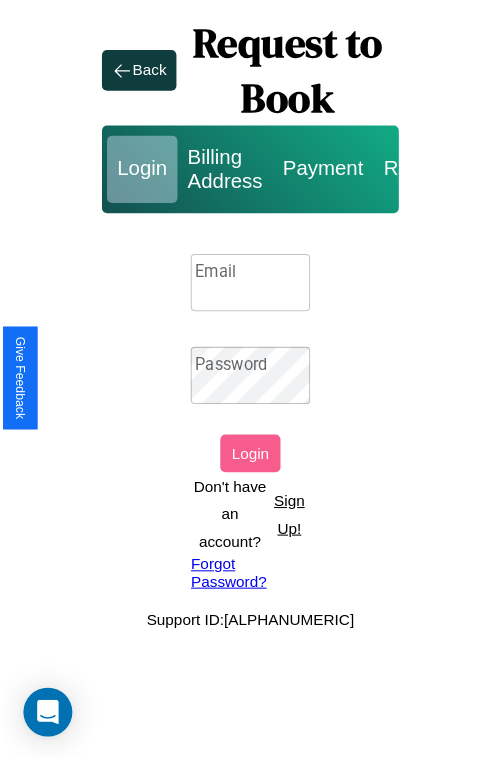 scroll, scrollTop: 0, scrollLeft: 0, axis: both 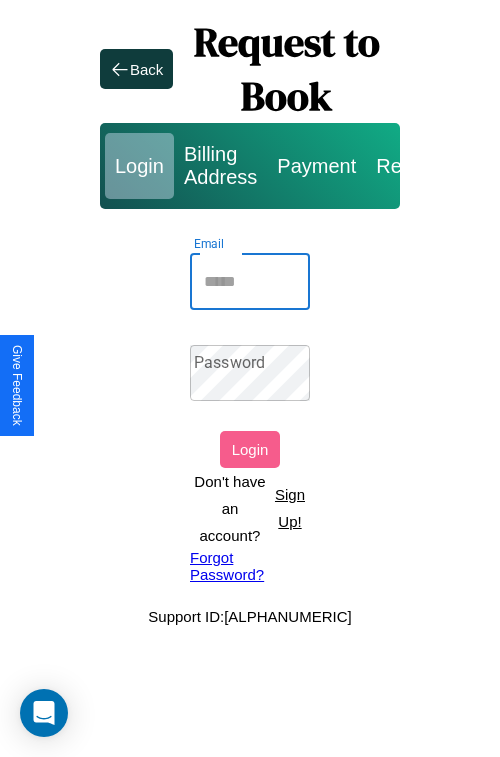 click on "Email" at bounding box center (250, 282) 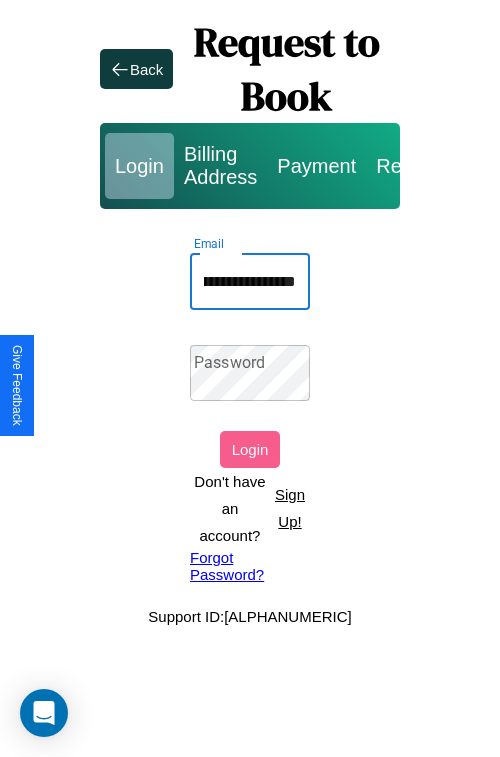 scroll, scrollTop: 0, scrollLeft: 131, axis: horizontal 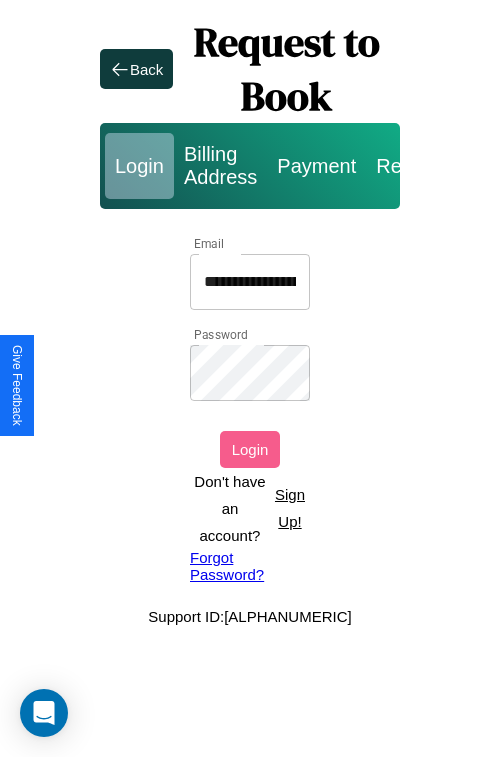 click on "Login" at bounding box center (250, 449) 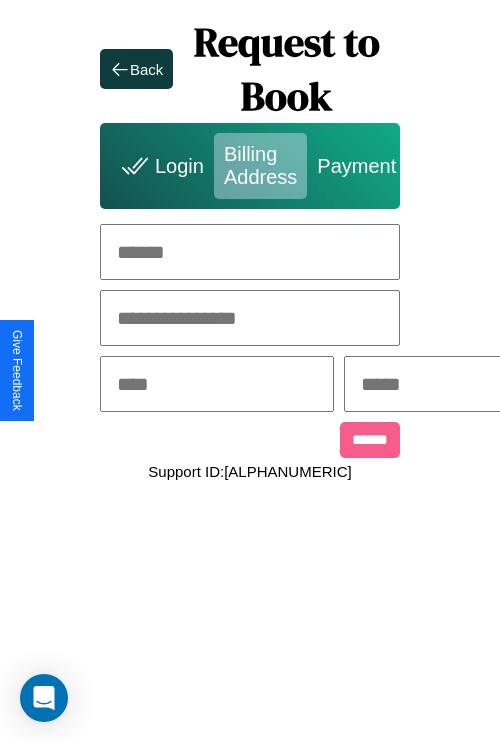 click at bounding box center (250, 252) 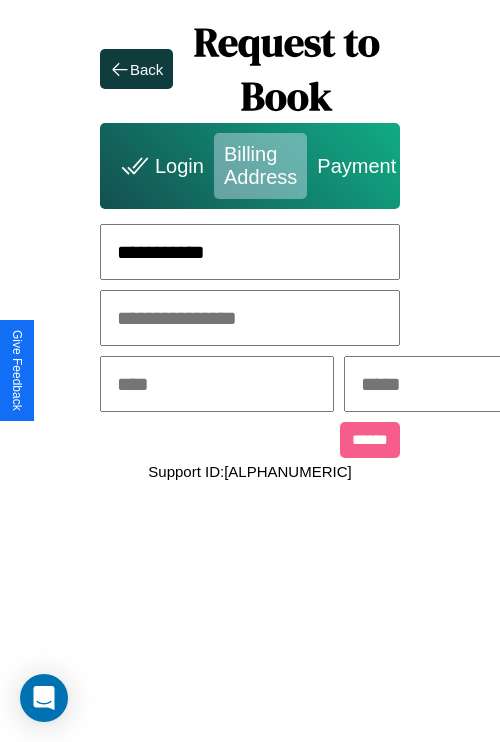 type on "**********" 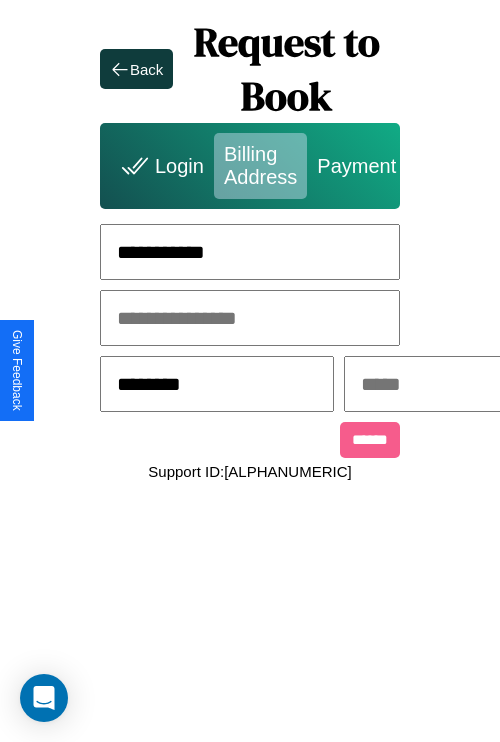 type on "********" 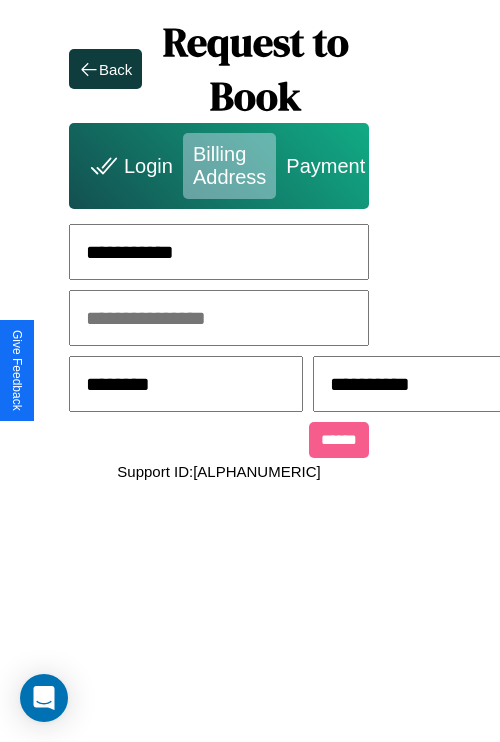 type on "**********" 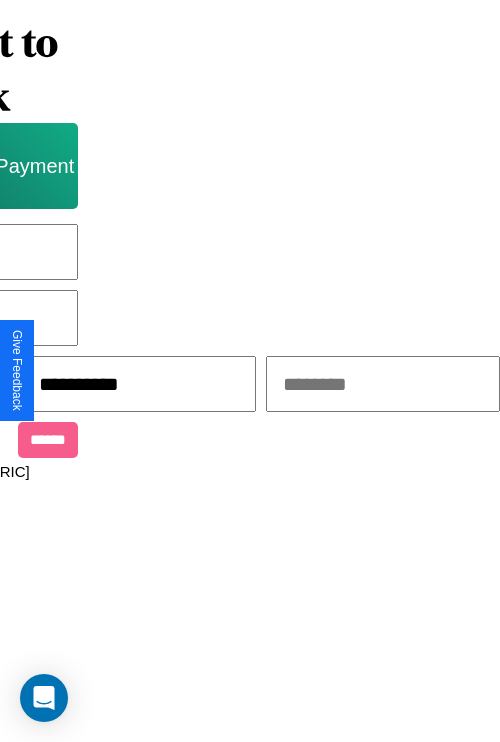 click at bounding box center (383, 384) 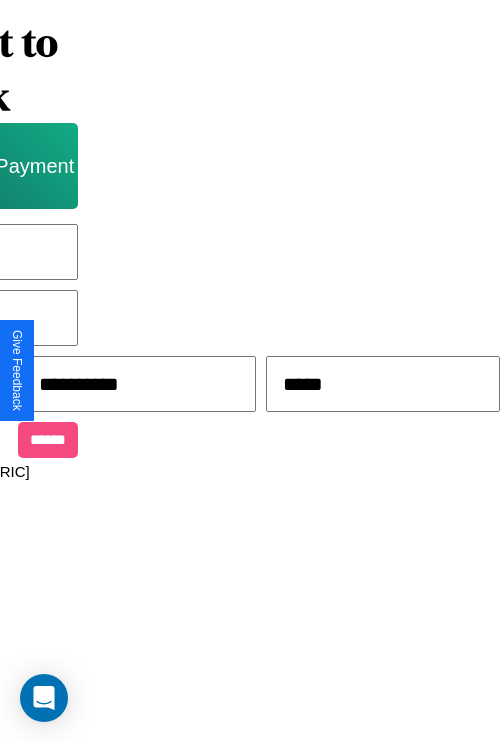 type on "*****" 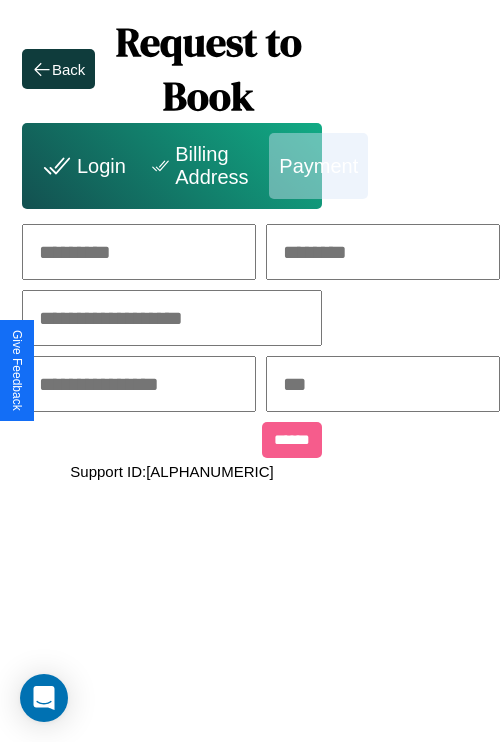 scroll, scrollTop: 0, scrollLeft: 208, axis: horizontal 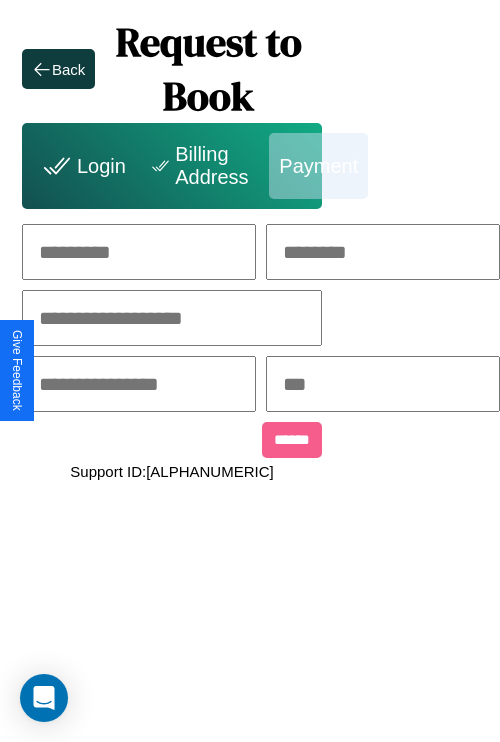 click at bounding box center (139, 252) 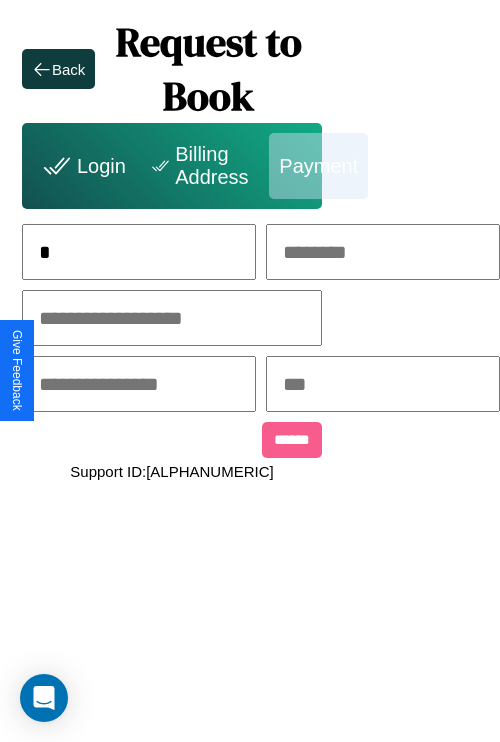 scroll, scrollTop: 0, scrollLeft: 129, axis: horizontal 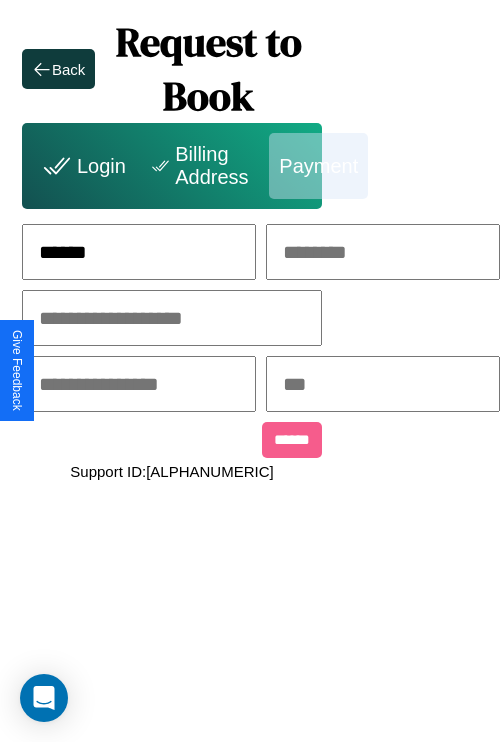 type on "******" 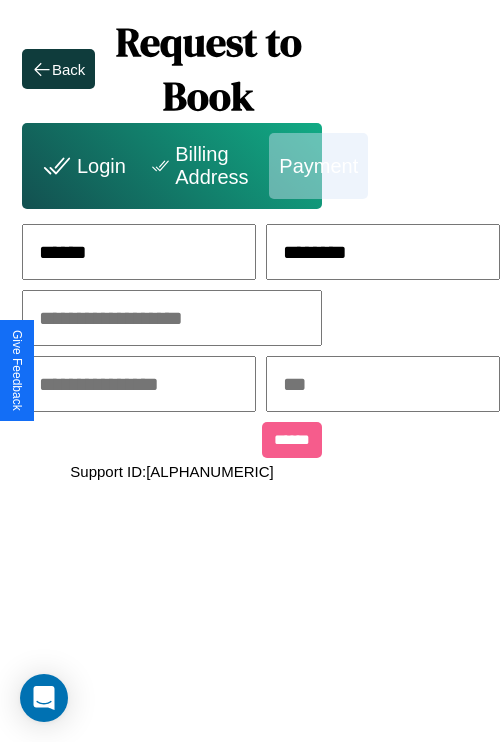 type on "********" 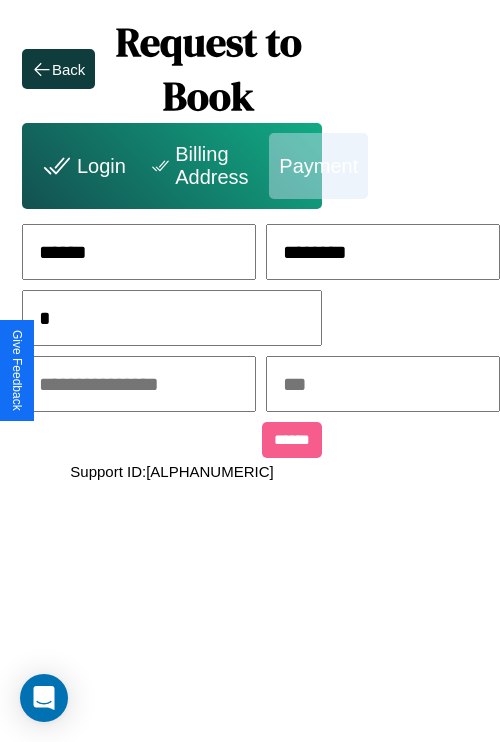 scroll, scrollTop: 0, scrollLeft: 128, axis: horizontal 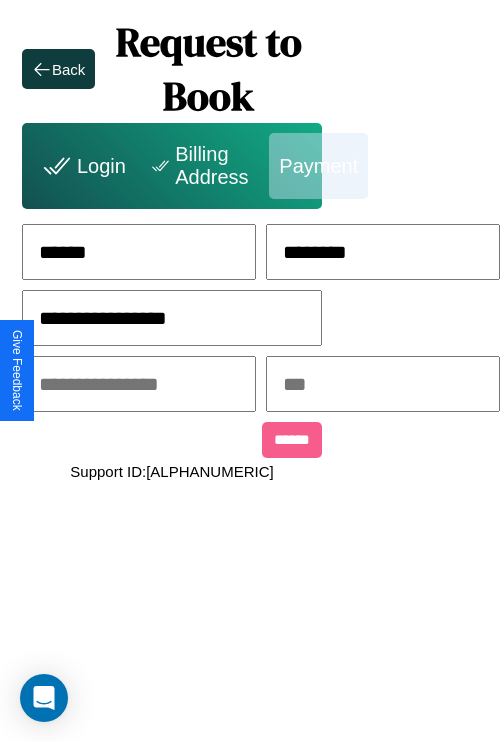 type on "**********" 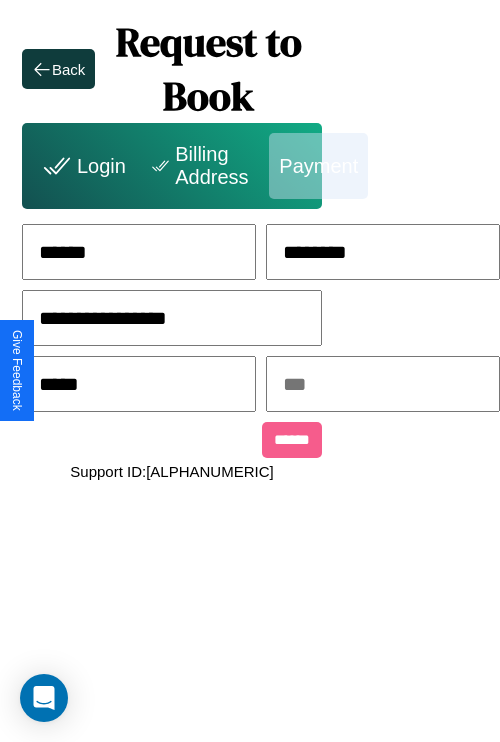 type on "*****" 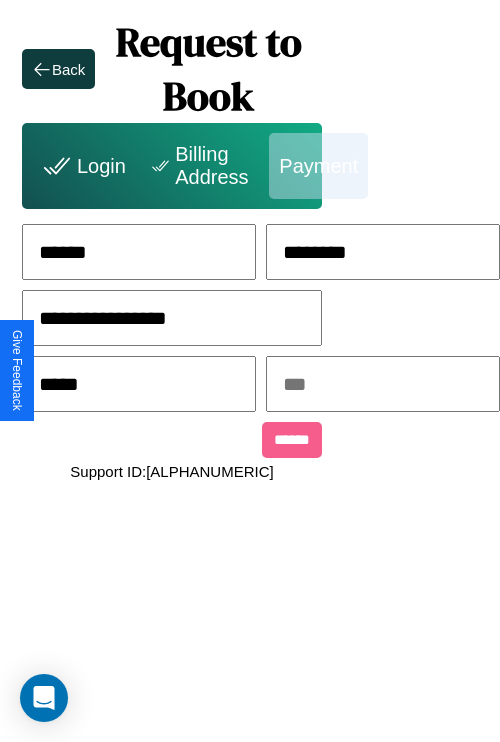 click at bounding box center [383, 384] 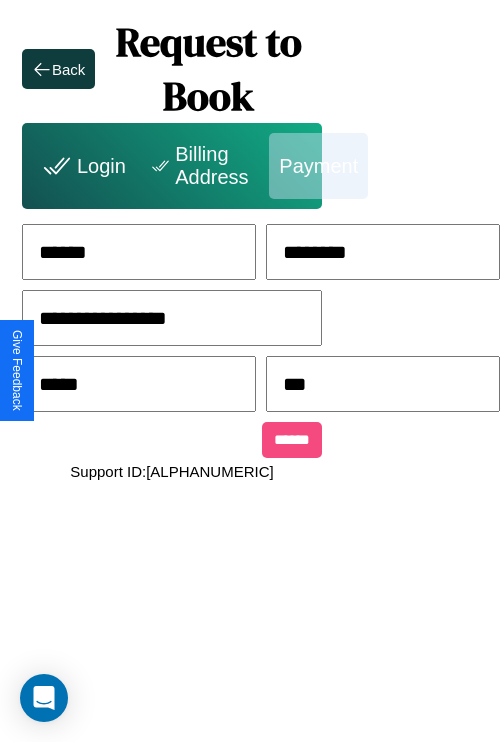 type on "***" 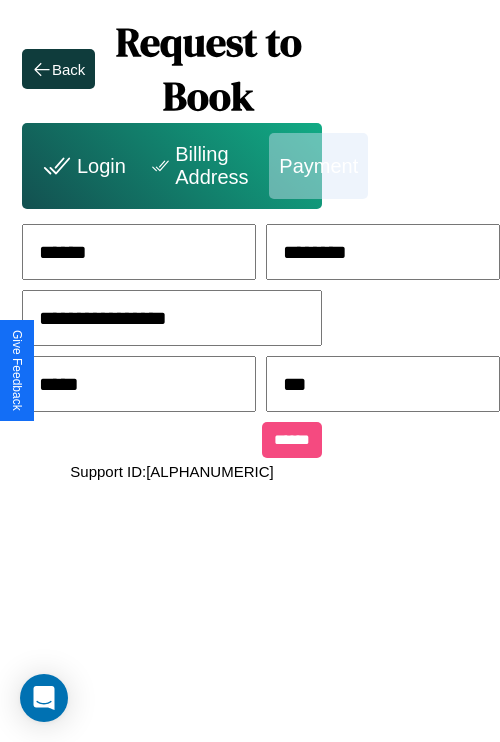 click on "******" at bounding box center (292, 440) 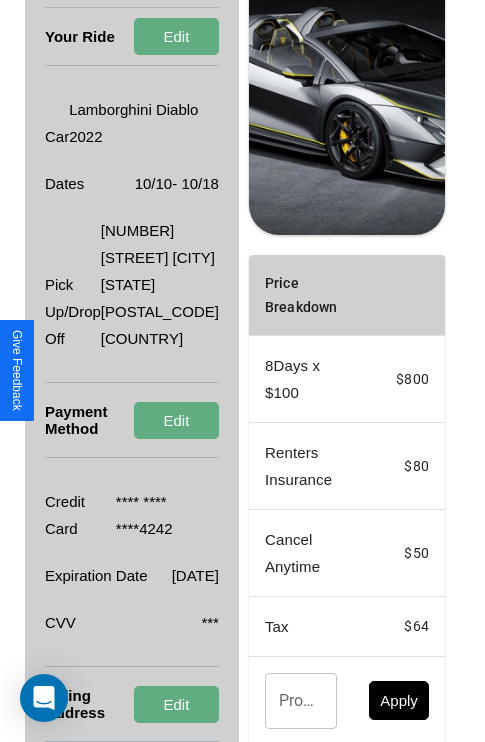 scroll, scrollTop: 536, scrollLeft: 72, axis: both 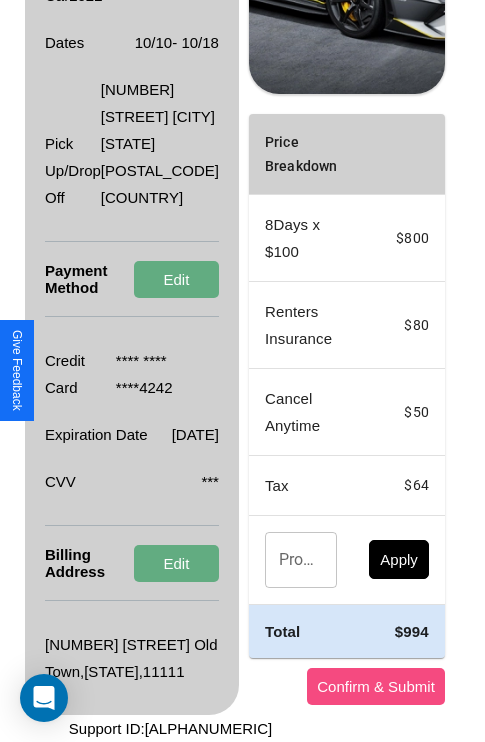 click on "Confirm & Submit" at bounding box center [376, 686] 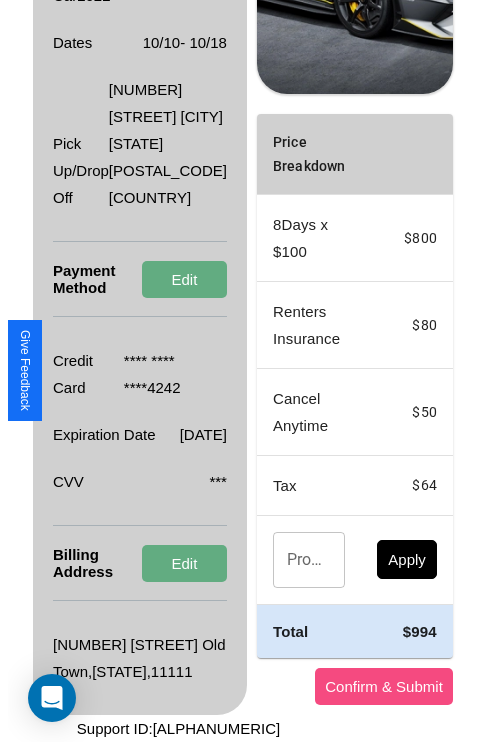 scroll, scrollTop: 0, scrollLeft: 72, axis: horizontal 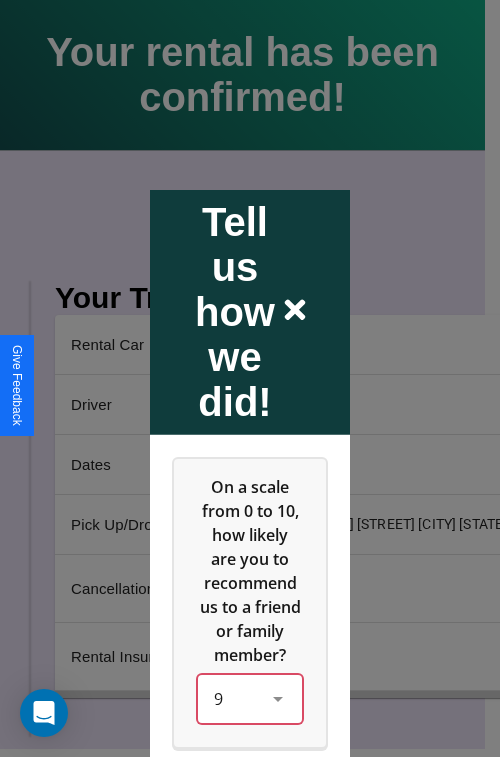 click on "9" at bounding box center (250, 698) 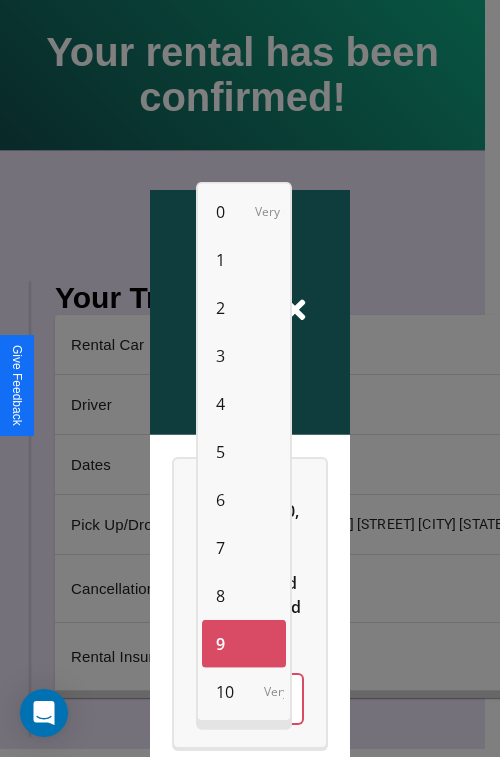 click on "5" at bounding box center [220, 452] 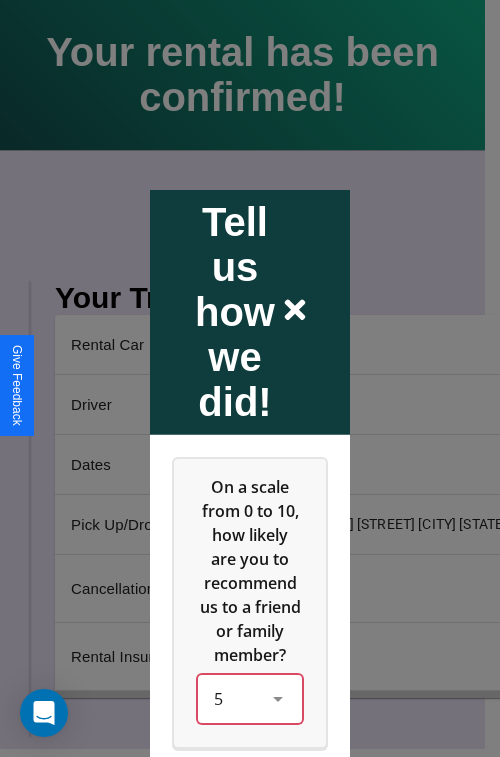 scroll, scrollTop: 334, scrollLeft: 0, axis: vertical 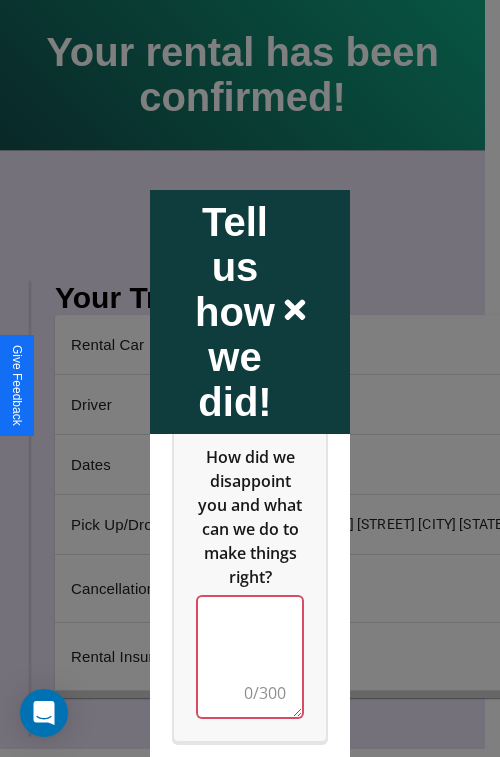 click at bounding box center [250, 656] 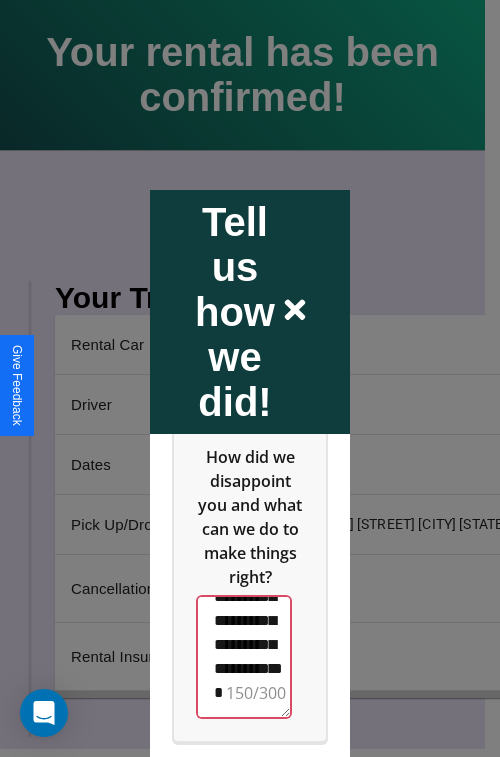 scroll, scrollTop: 636, scrollLeft: 0, axis: vertical 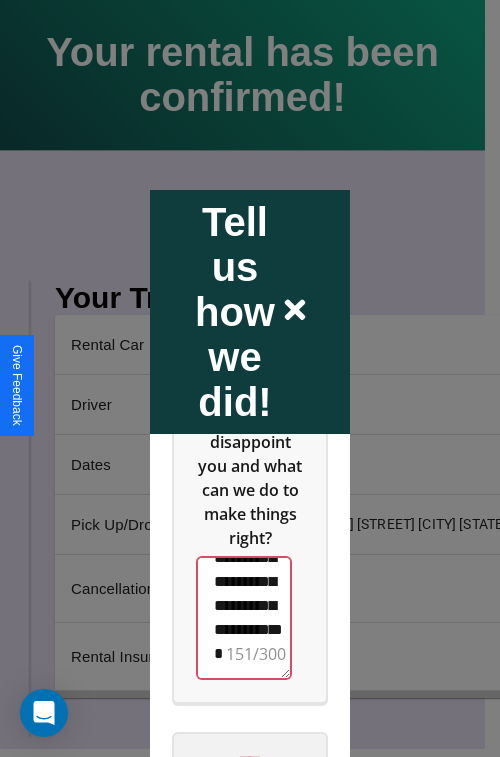 type on "**********" 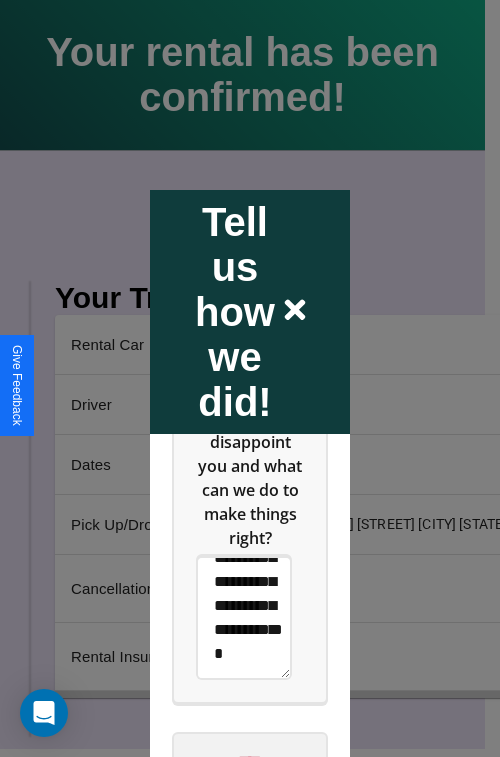 click on "****" at bounding box center [250, 761] 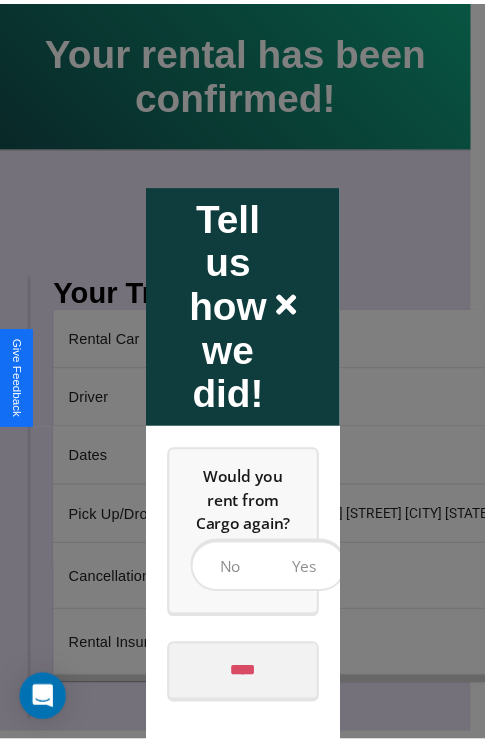 scroll, scrollTop: 0, scrollLeft: 0, axis: both 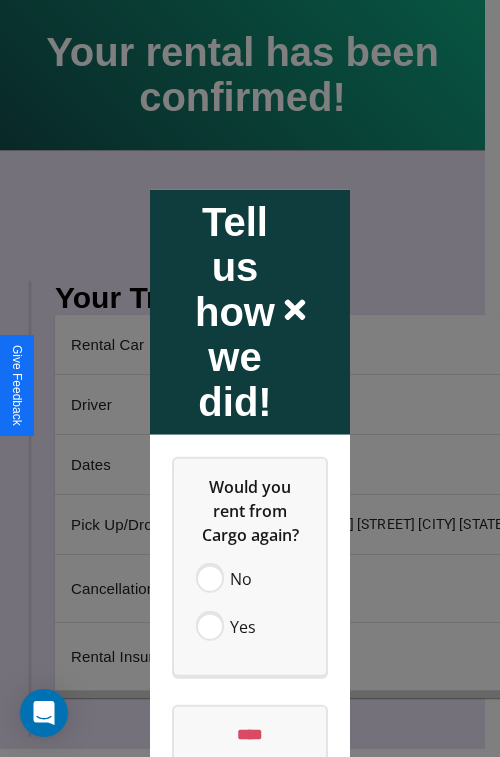 click at bounding box center [250, 378] 